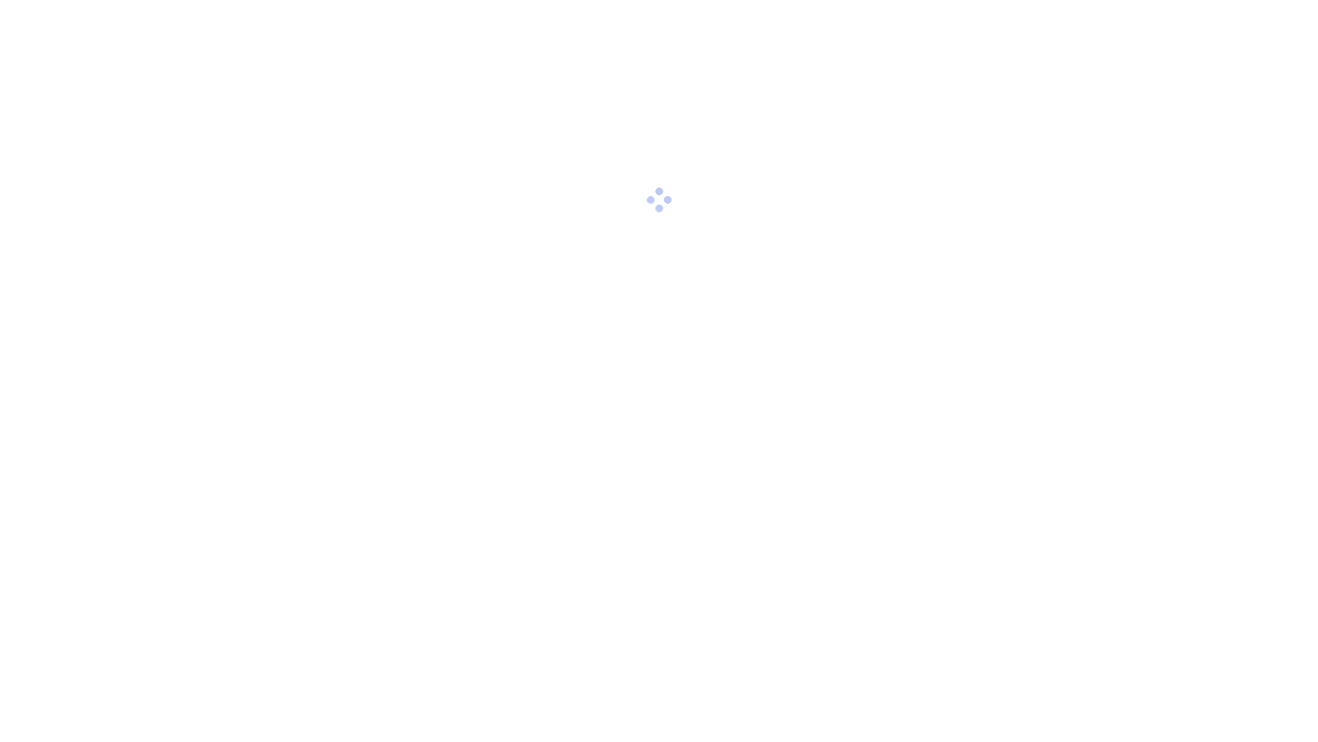 scroll, scrollTop: 0, scrollLeft: 0, axis: both 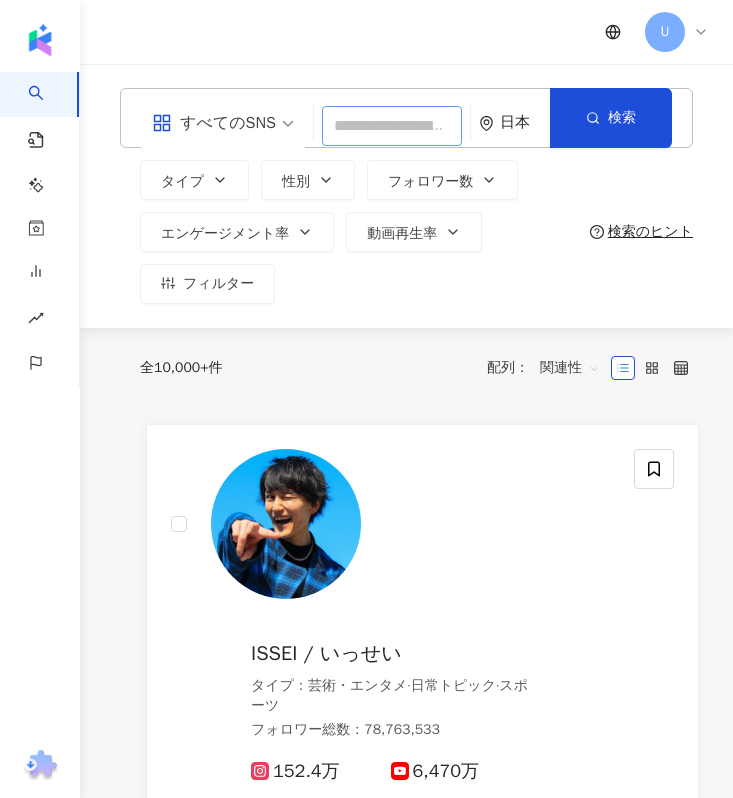 paste on "**********" 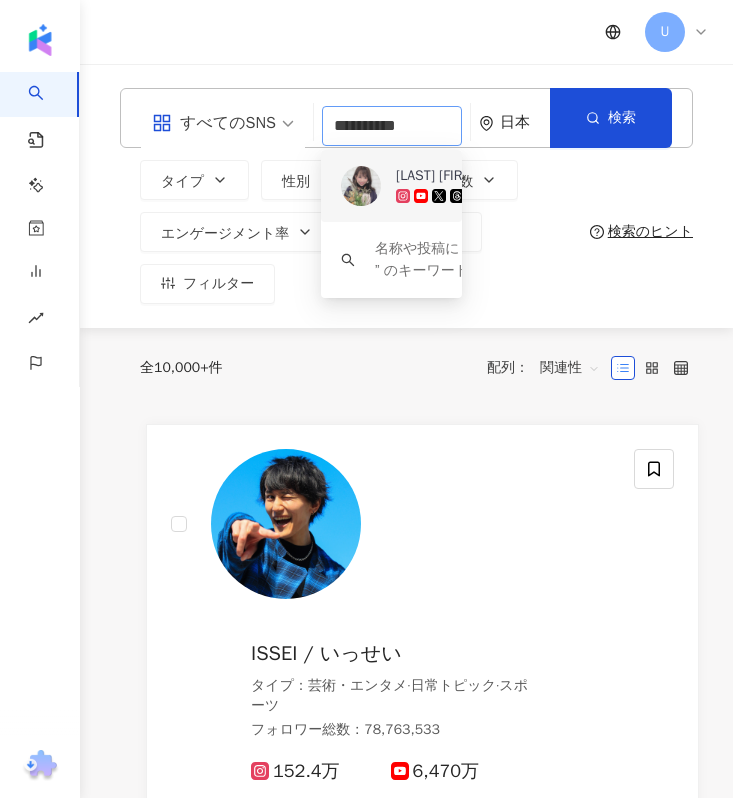 click at bounding box center (361, 186) 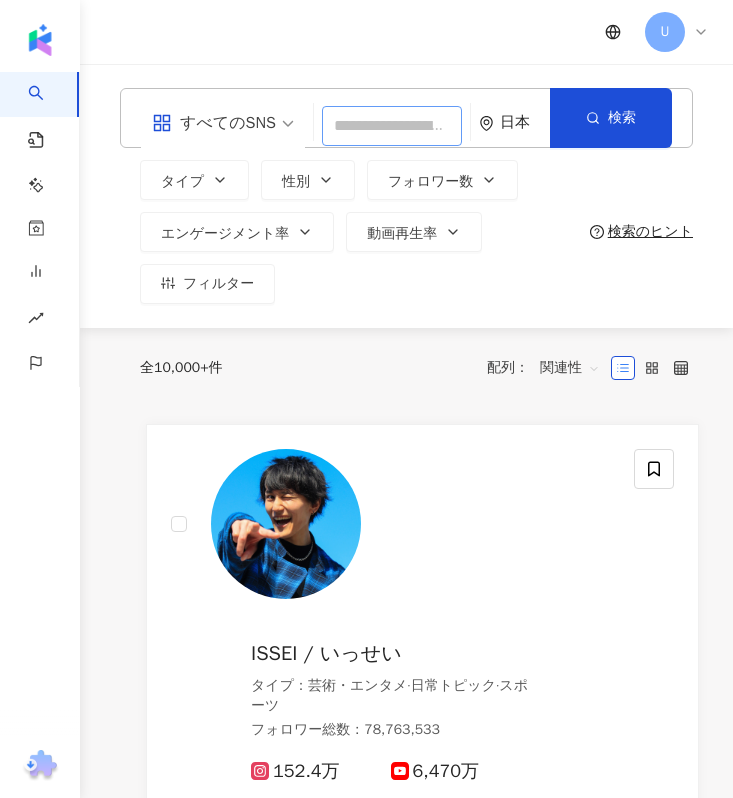 paste on "**********" 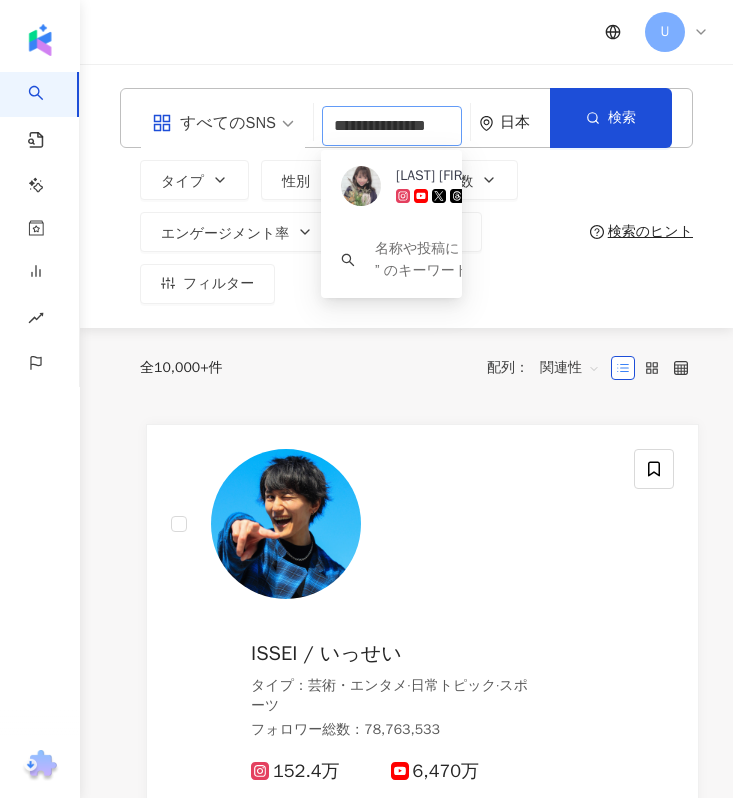 scroll, scrollTop: 0, scrollLeft: 17, axis: horizontal 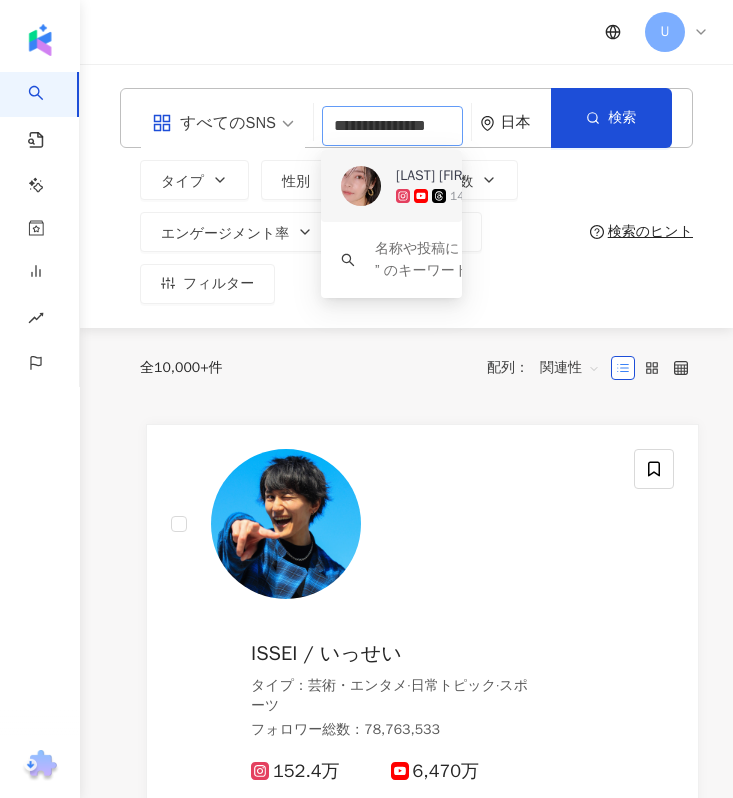 click at bounding box center (361, 186) 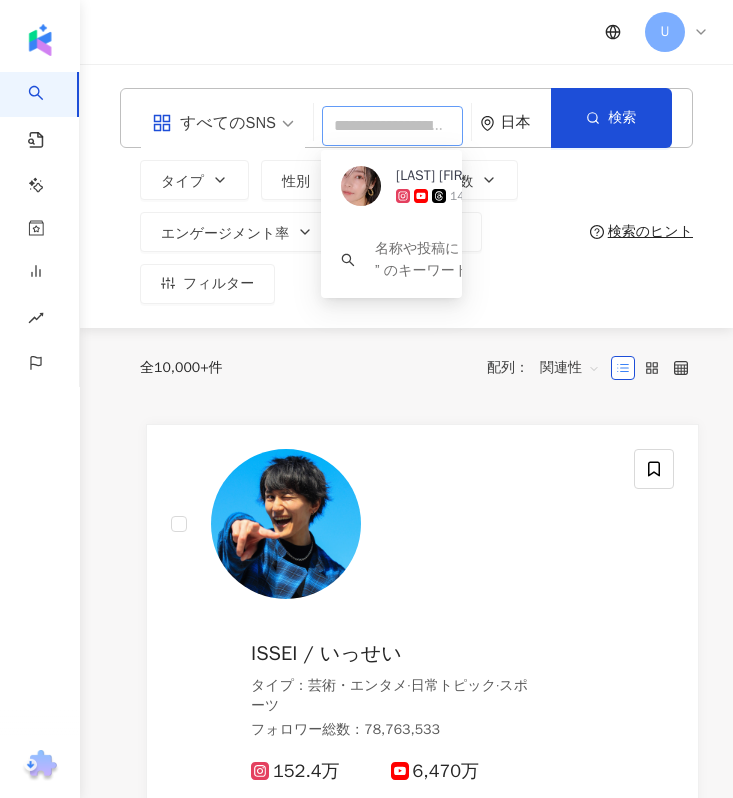 scroll, scrollTop: 0, scrollLeft: 0, axis: both 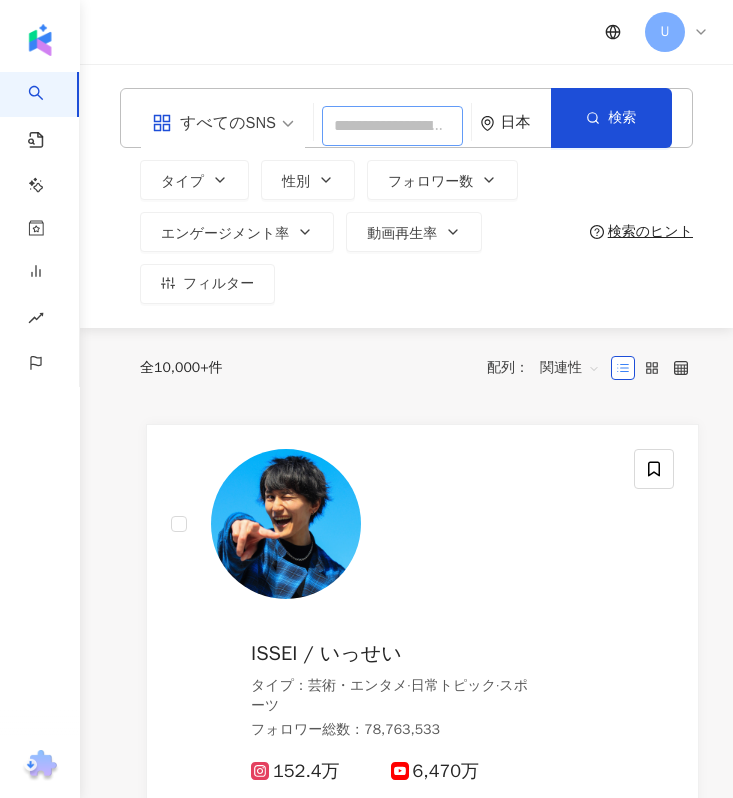 paste on "**********" 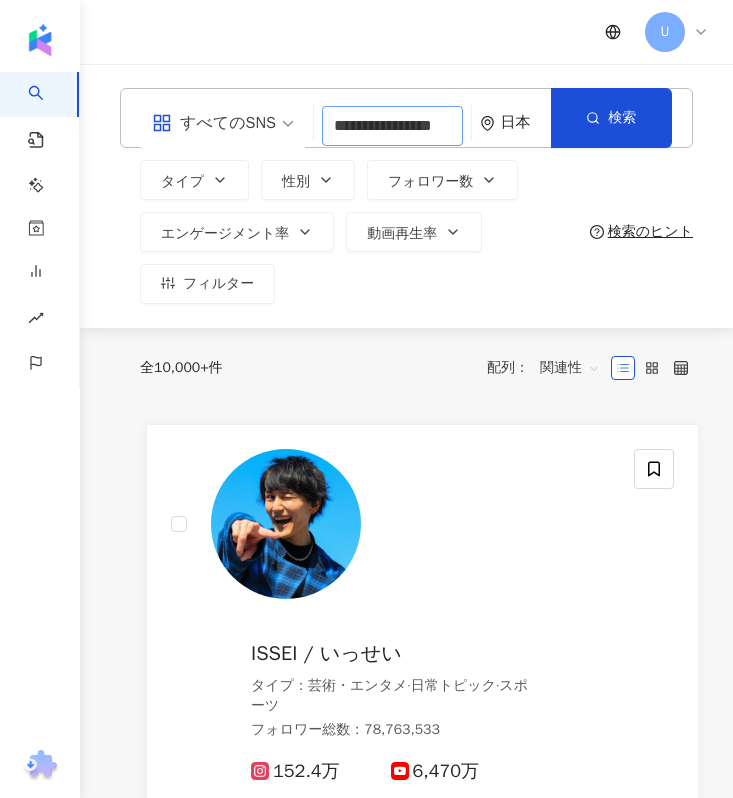 scroll, scrollTop: 0, scrollLeft: 26, axis: horizontal 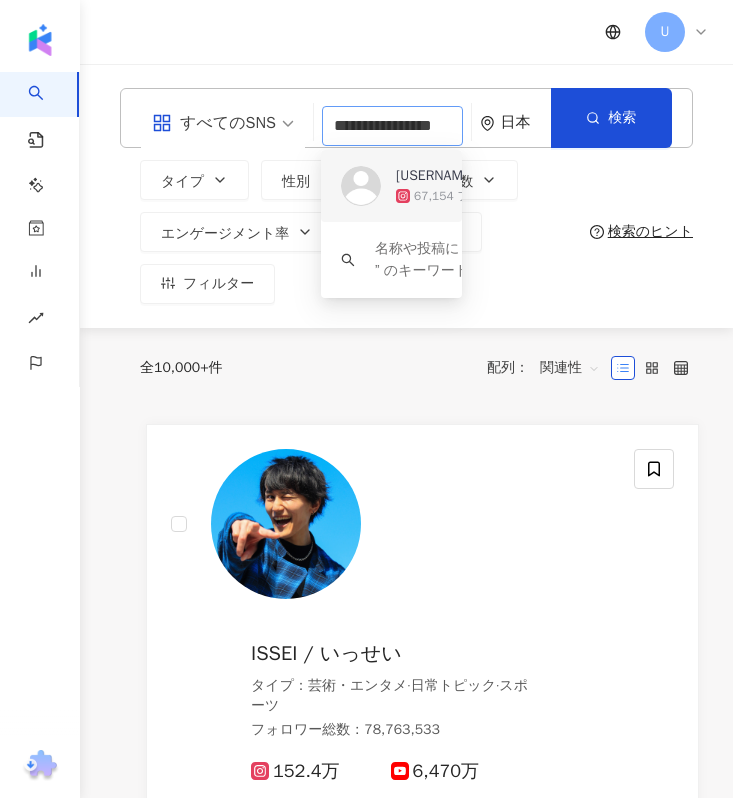 click at bounding box center [361, 186] 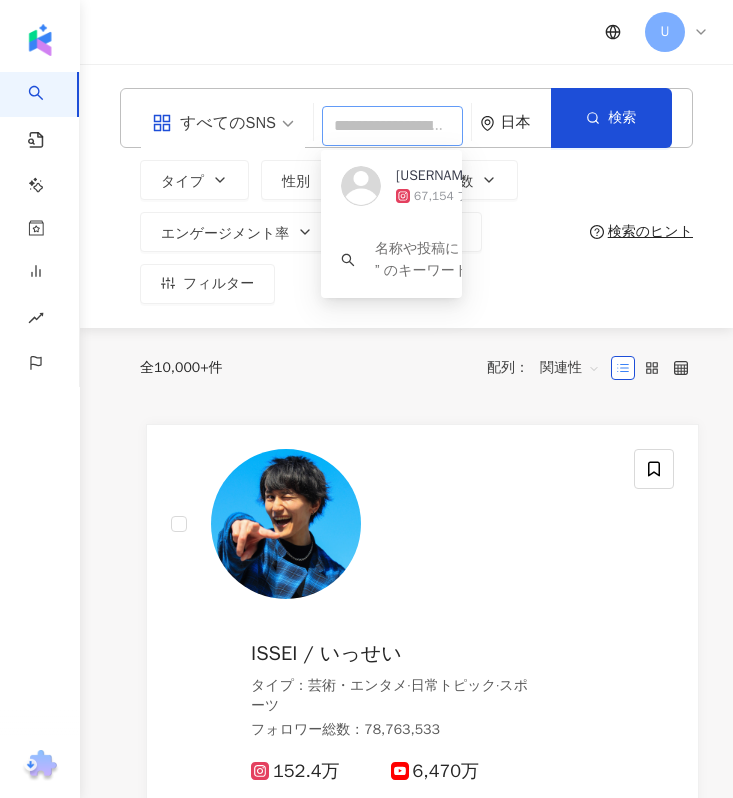 scroll, scrollTop: 0, scrollLeft: 0, axis: both 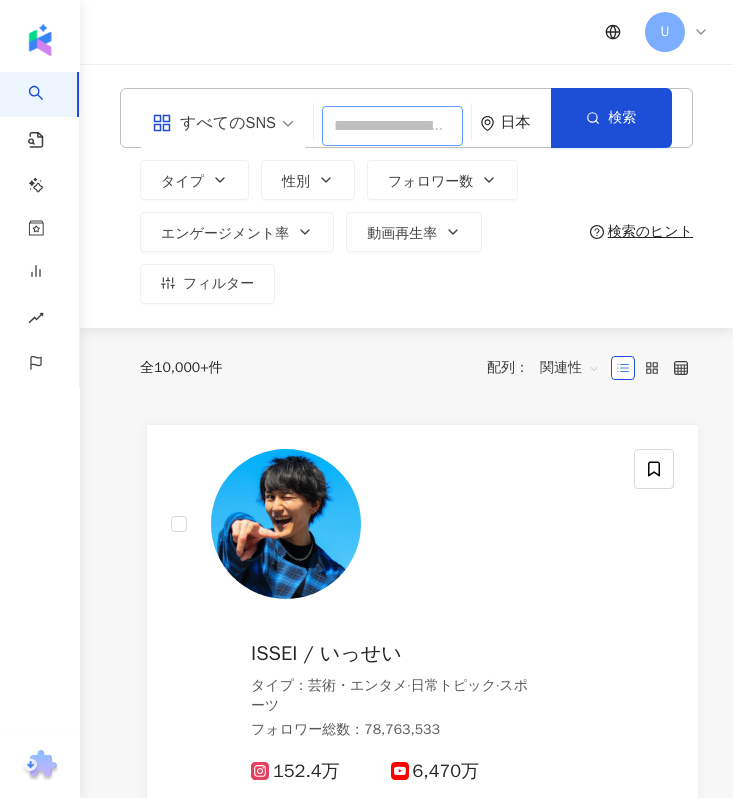 paste on "**********" 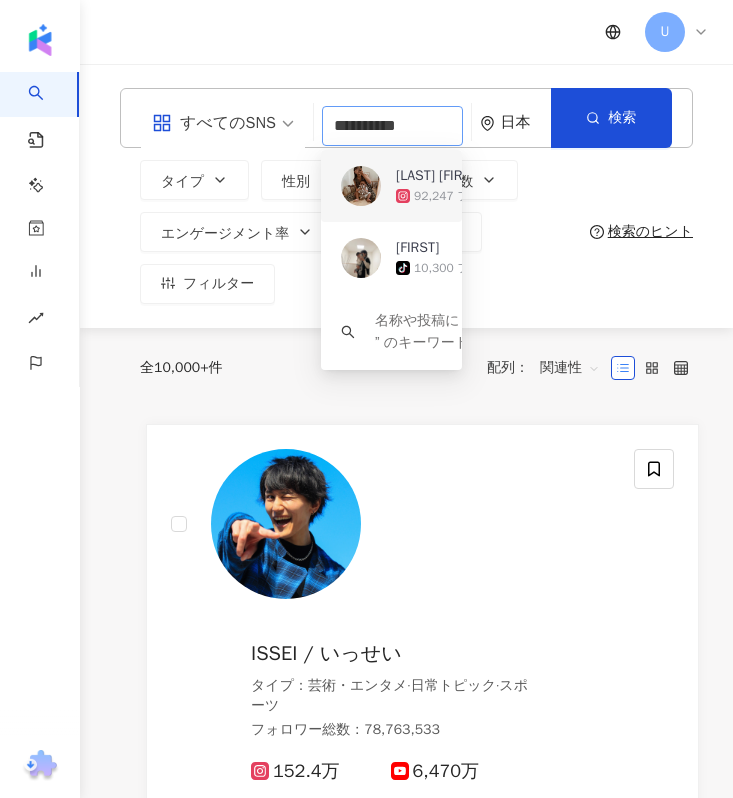 click at bounding box center [361, 186] 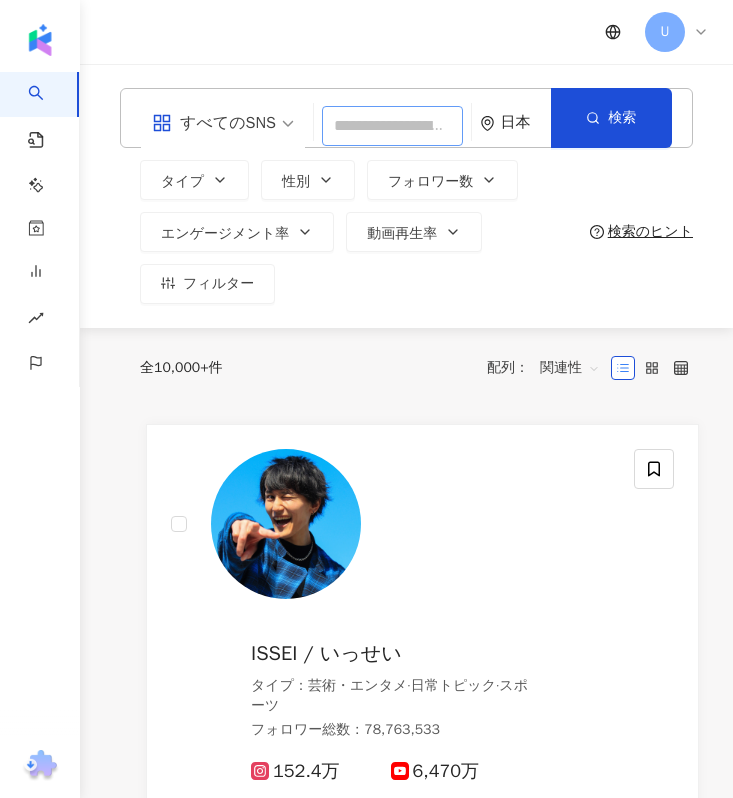 paste on "*********" 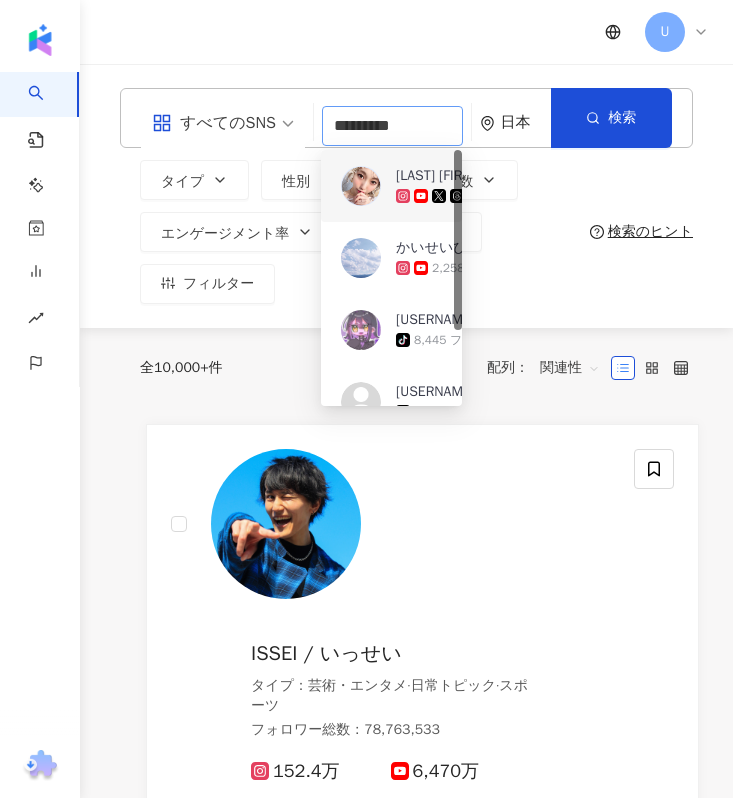 click at bounding box center [361, 186] 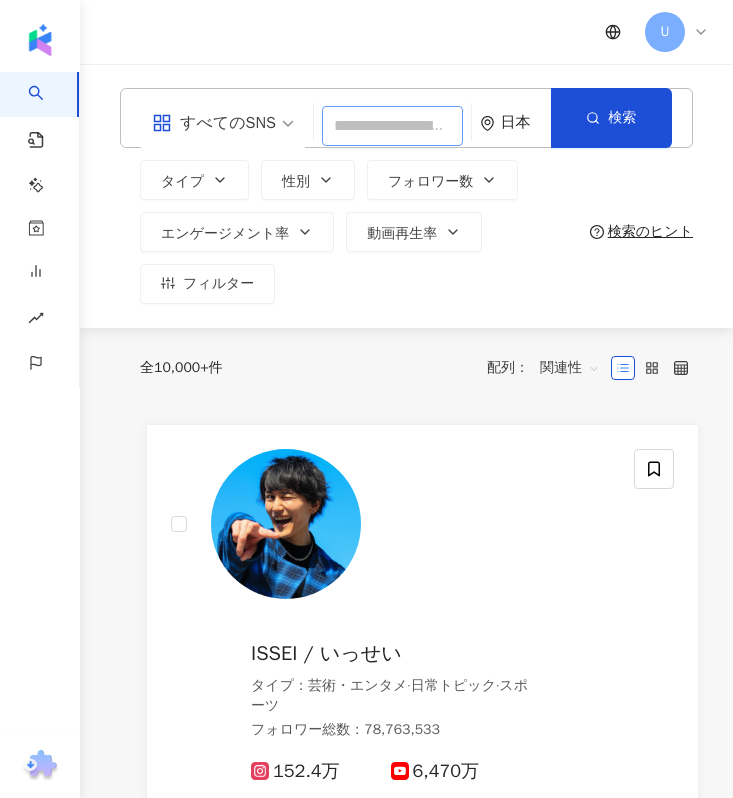 paste on "**********" 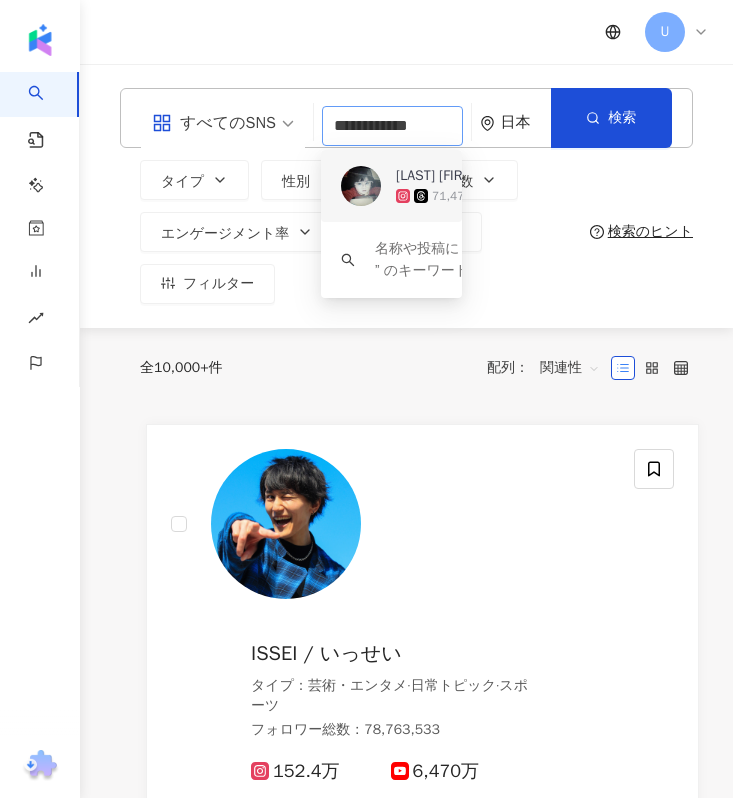 click at bounding box center [361, 186] 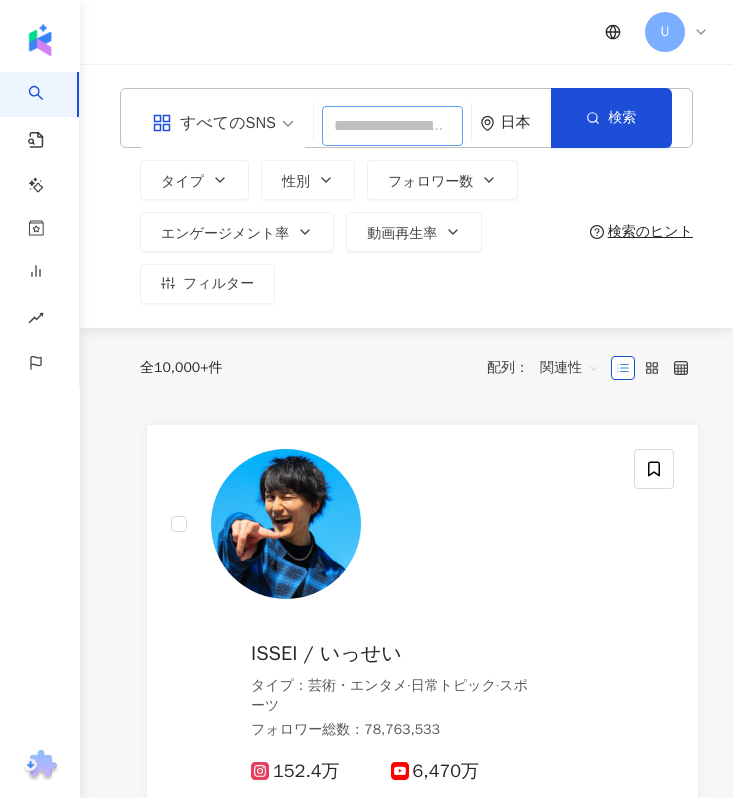paste on "*********" 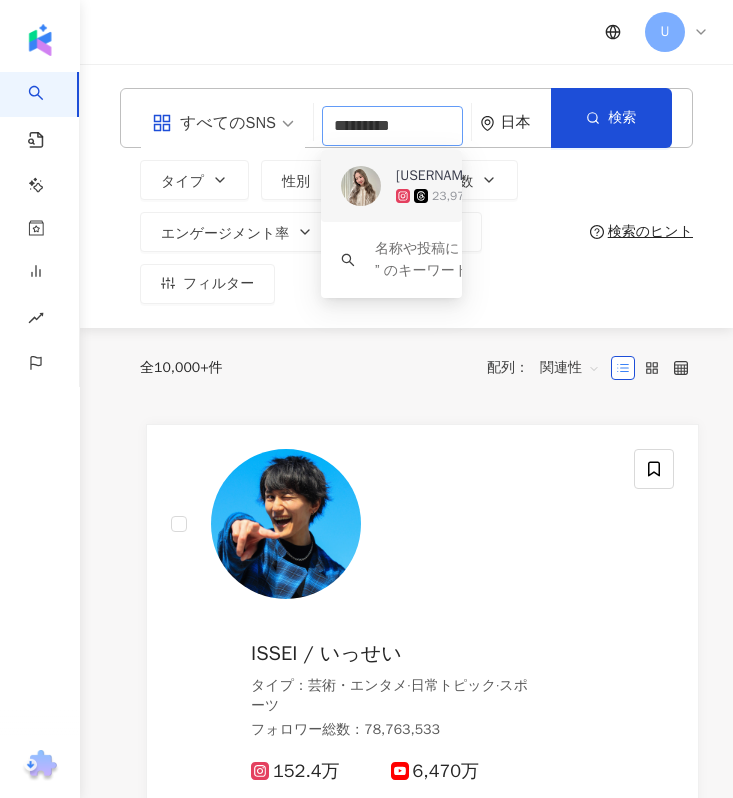 click at bounding box center [361, 186] 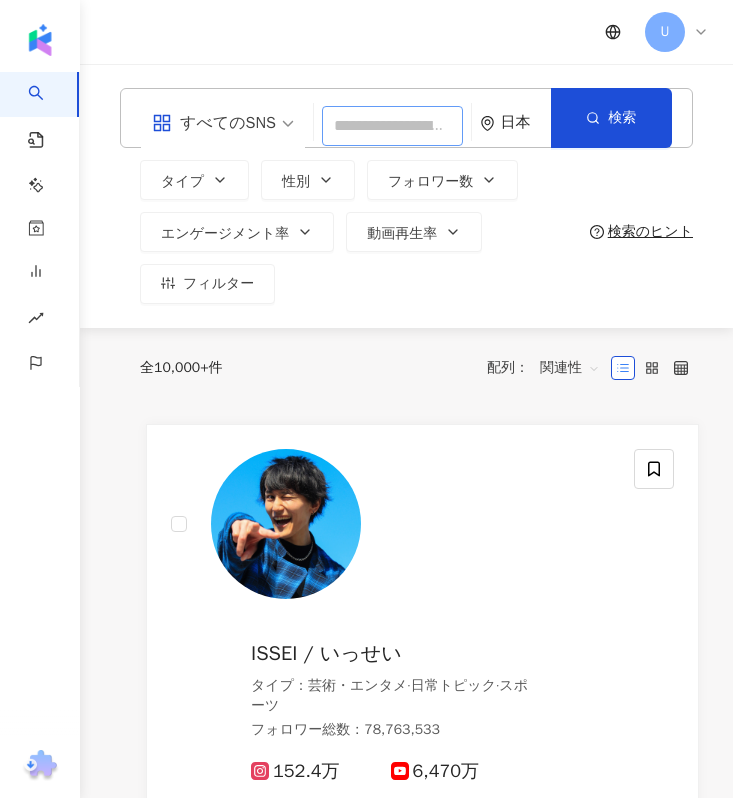 paste on "**********" 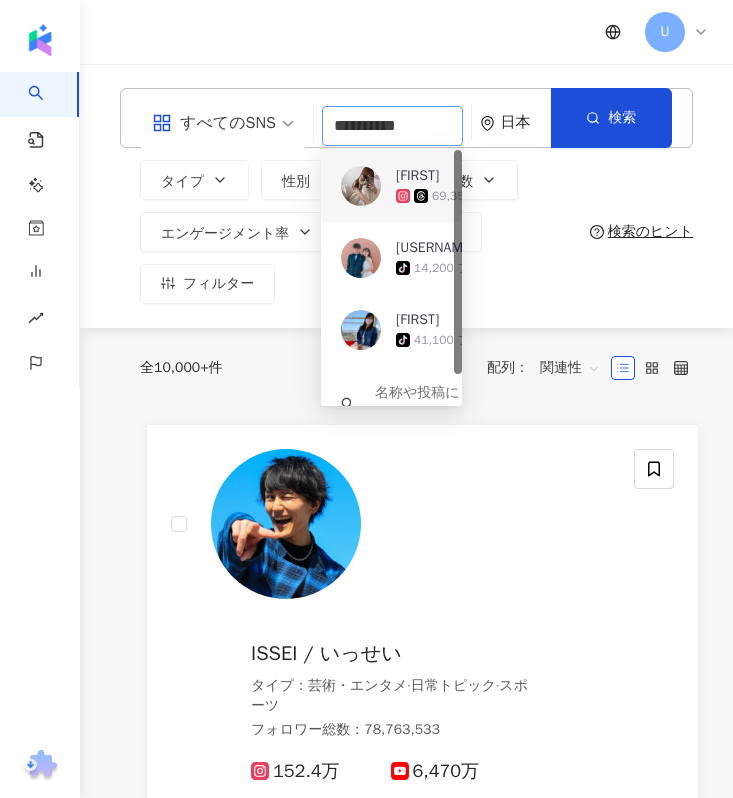 click at bounding box center (361, 186) 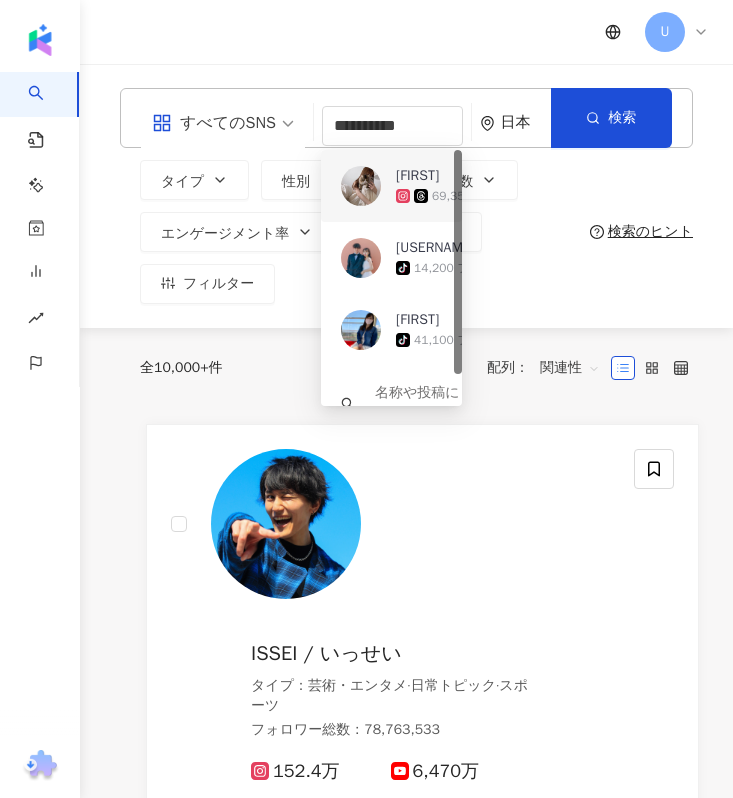 type 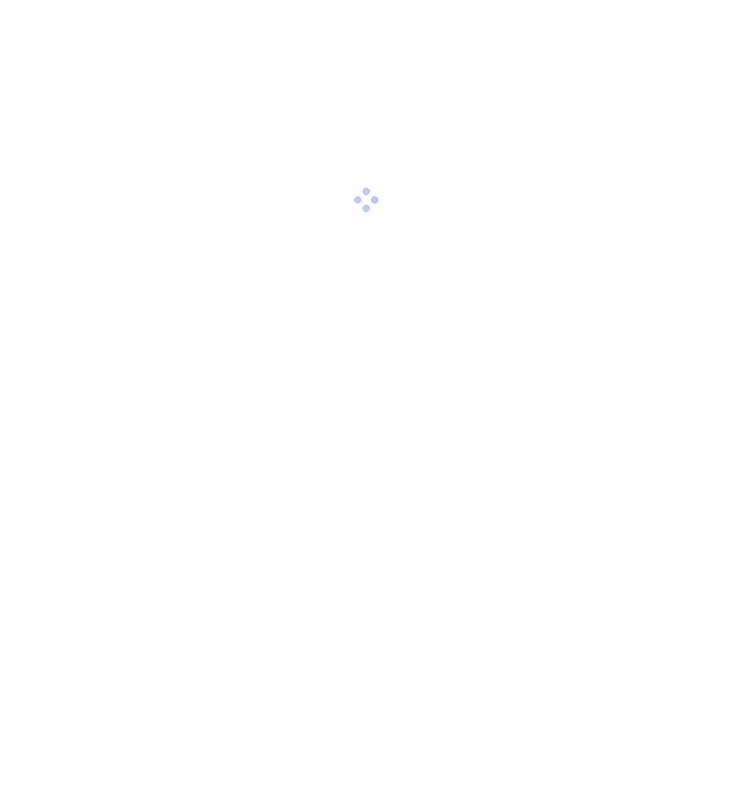 scroll, scrollTop: 0, scrollLeft: 0, axis: both 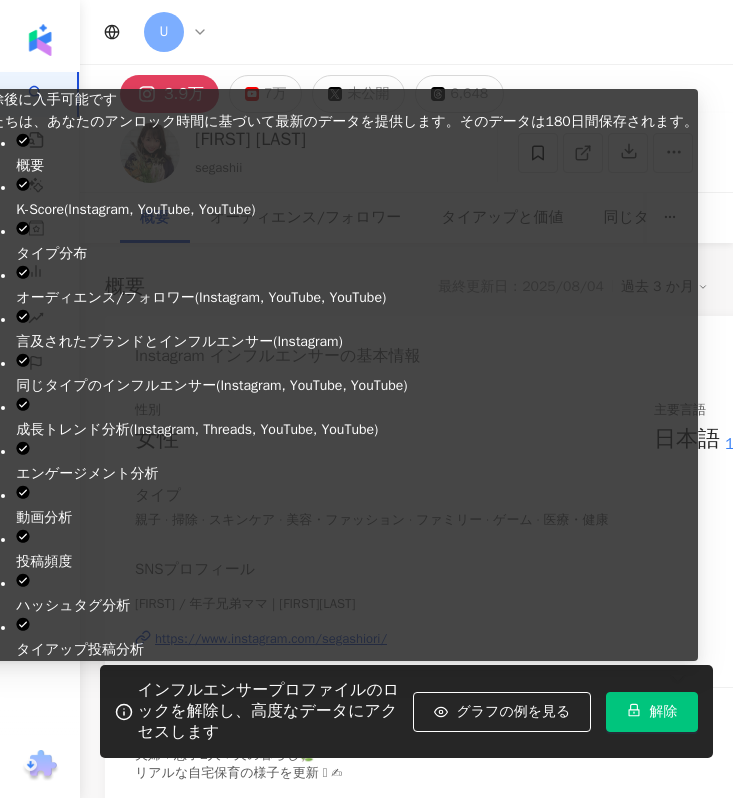 click on "解除" at bounding box center [663, 712] 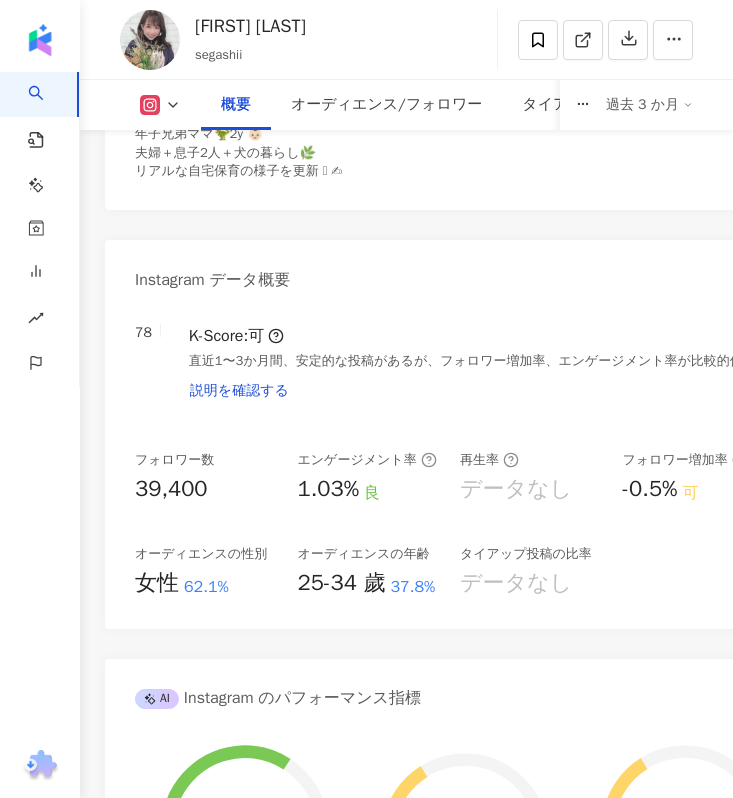 scroll, scrollTop: 603, scrollLeft: 0, axis: vertical 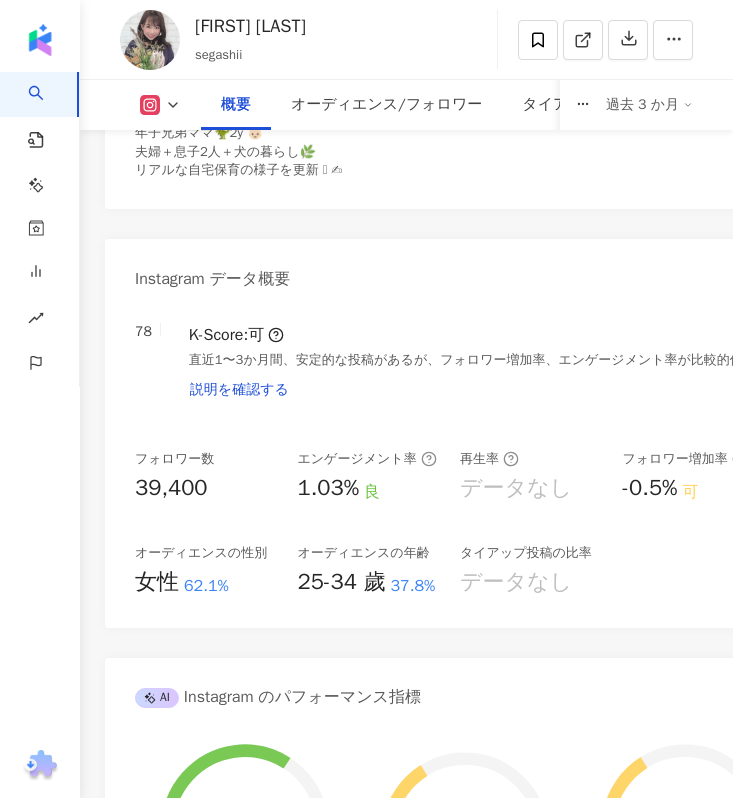 click on "1.03%" at bounding box center (329, 488) 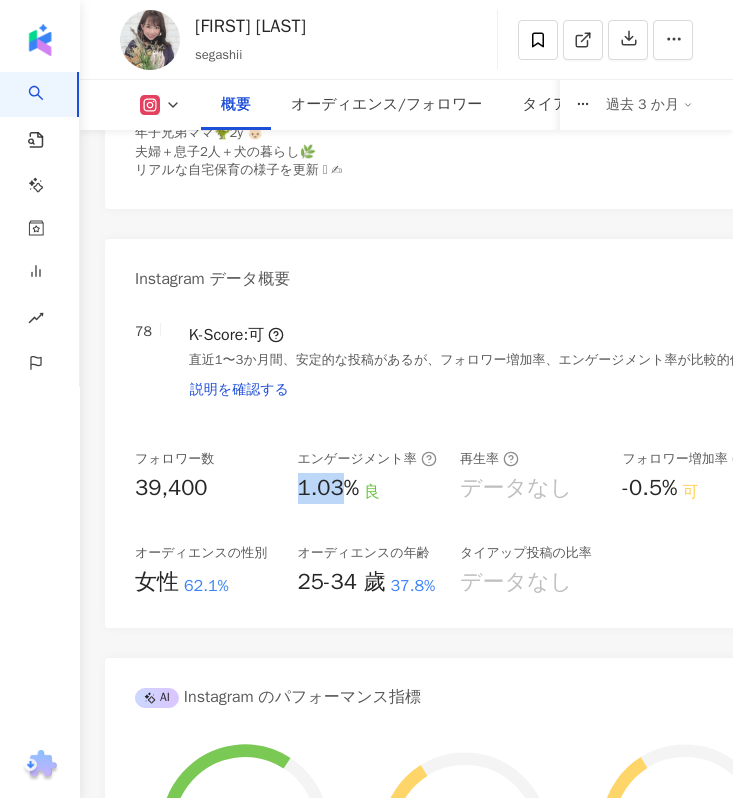 click on "1.03%" at bounding box center [329, 488] 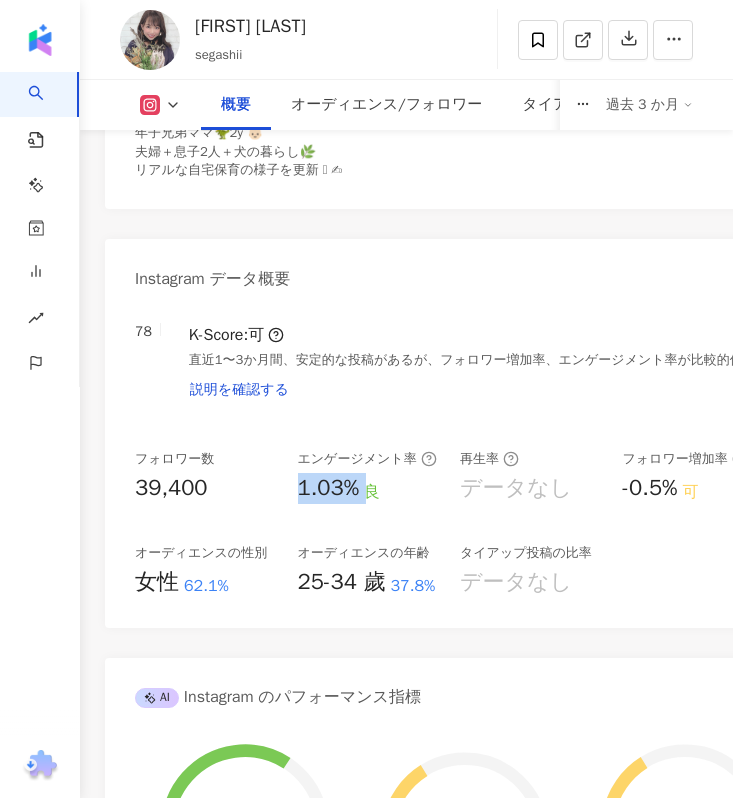 click on "1.03%" at bounding box center [329, 488] 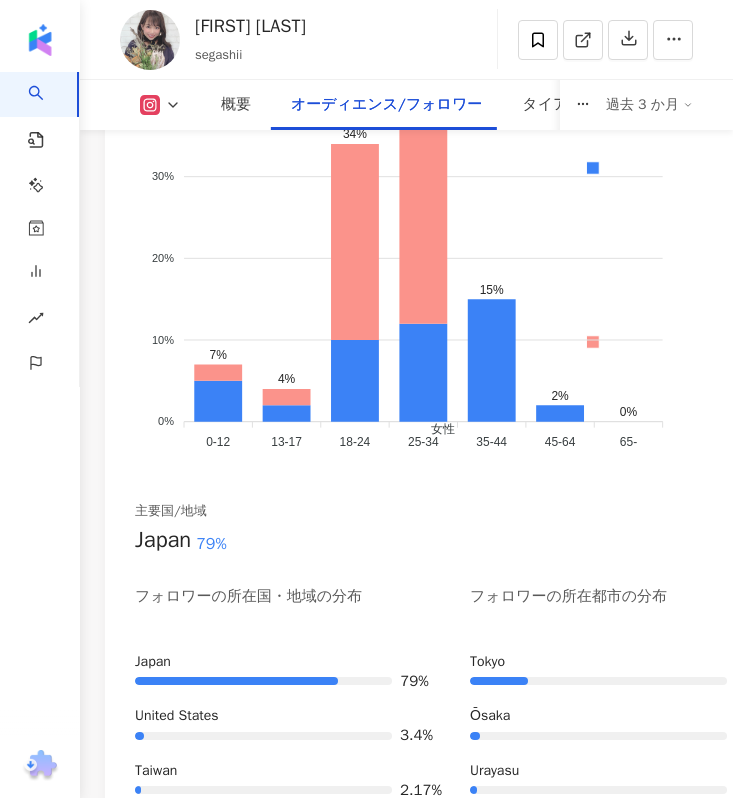 scroll, scrollTop: 2844, scrollLeft: 0, axis: vertical 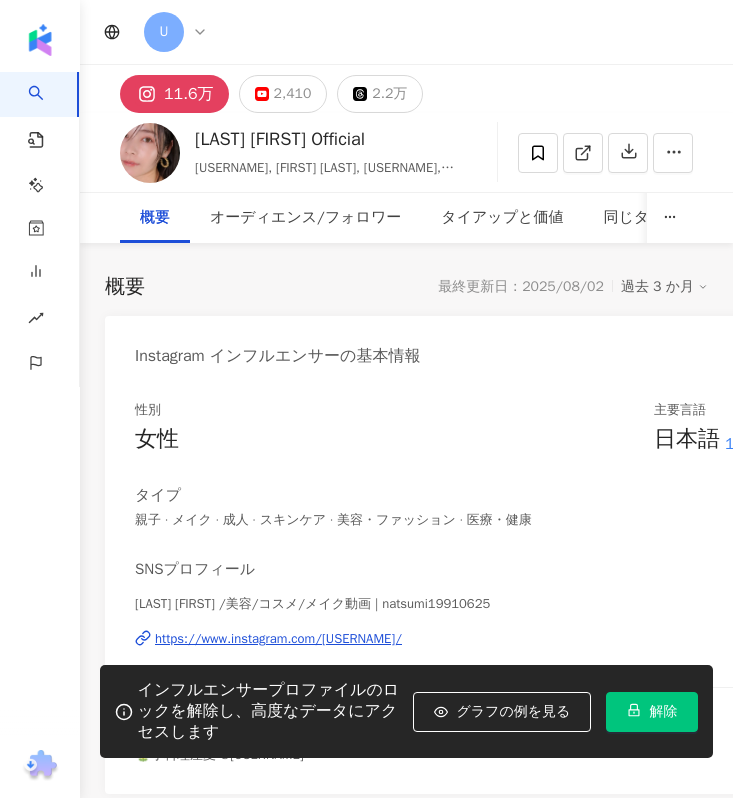 click 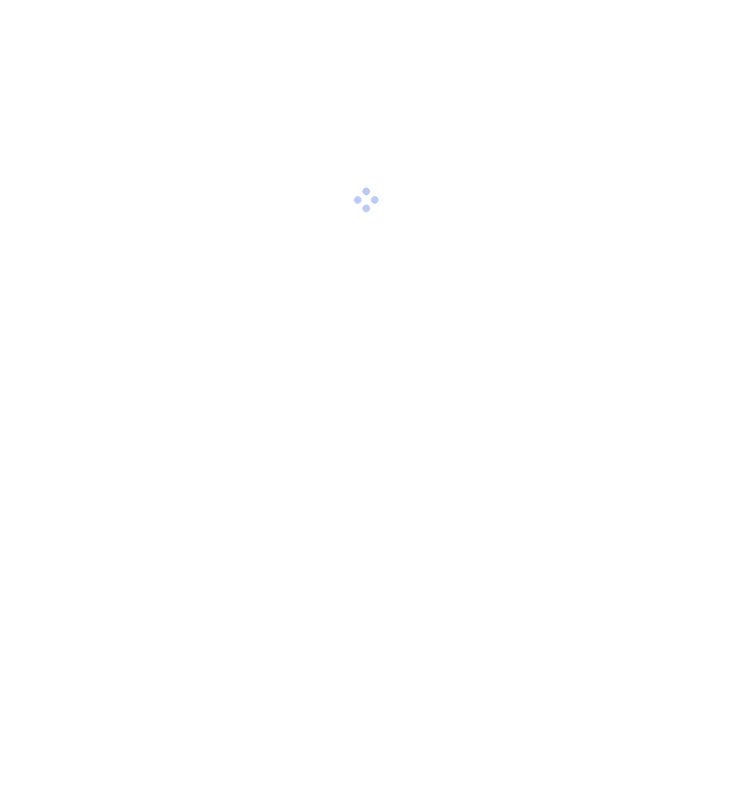 scroll, scrollTop: 0, scrollLeft: 0, axis: both 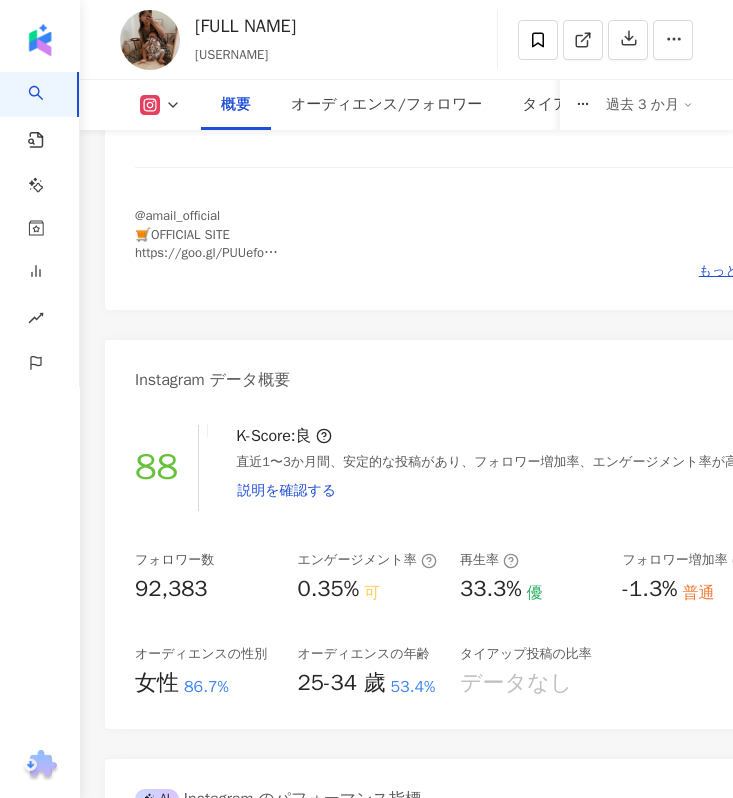click on "0.35%" at bounding box center (329, 589) 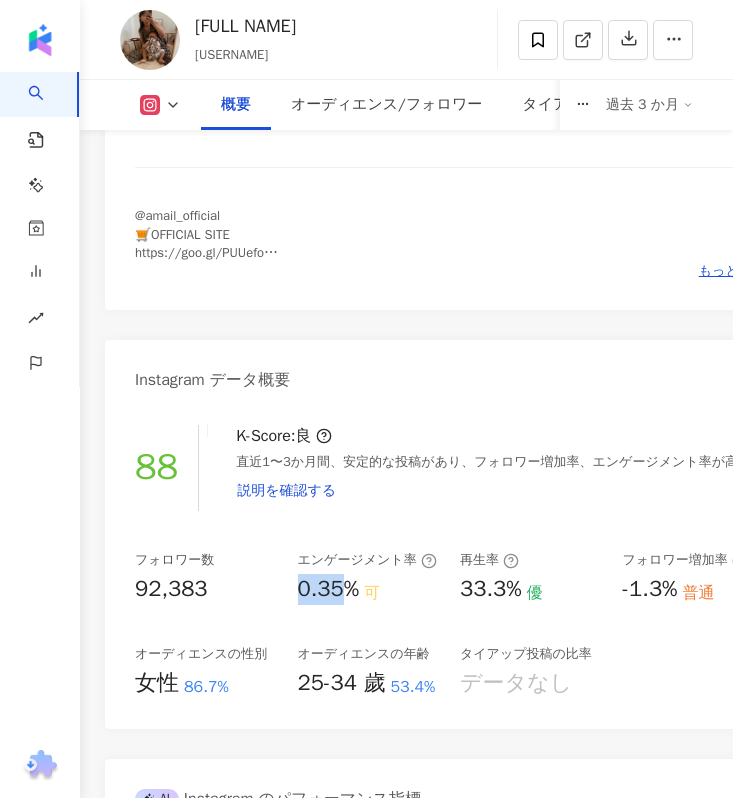 click on "0.35%" at bounding box center (329, 589) 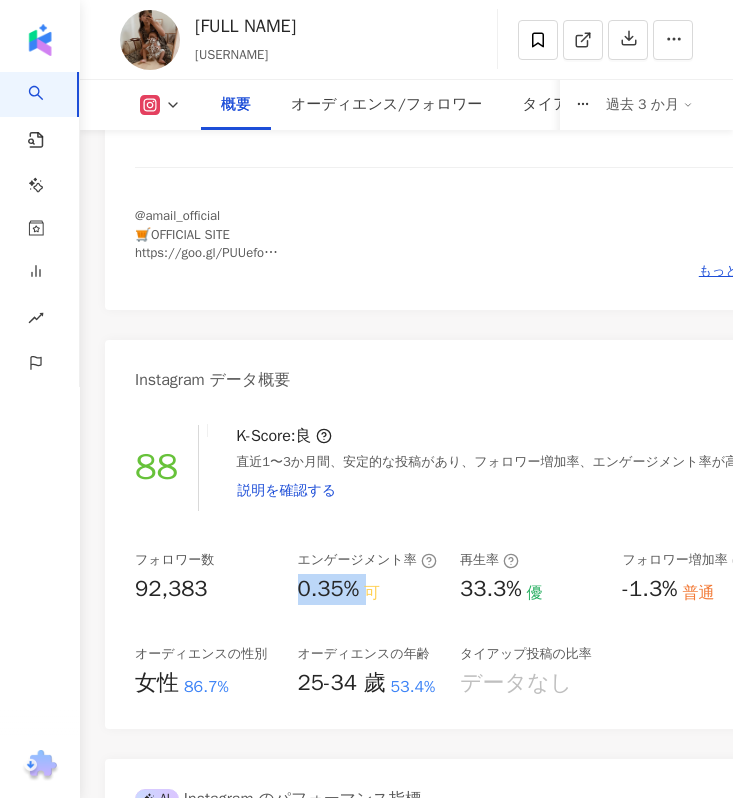 click on "0.35%" at bounding box center [329, 589] 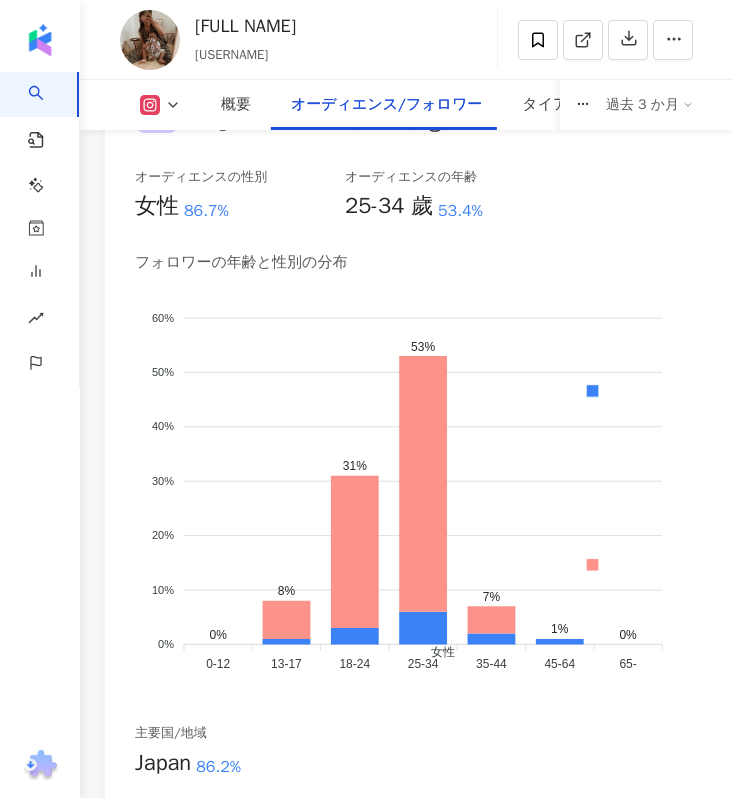 scroll, scrollTop: 2932, scrollLeft: 0, axis: vertical 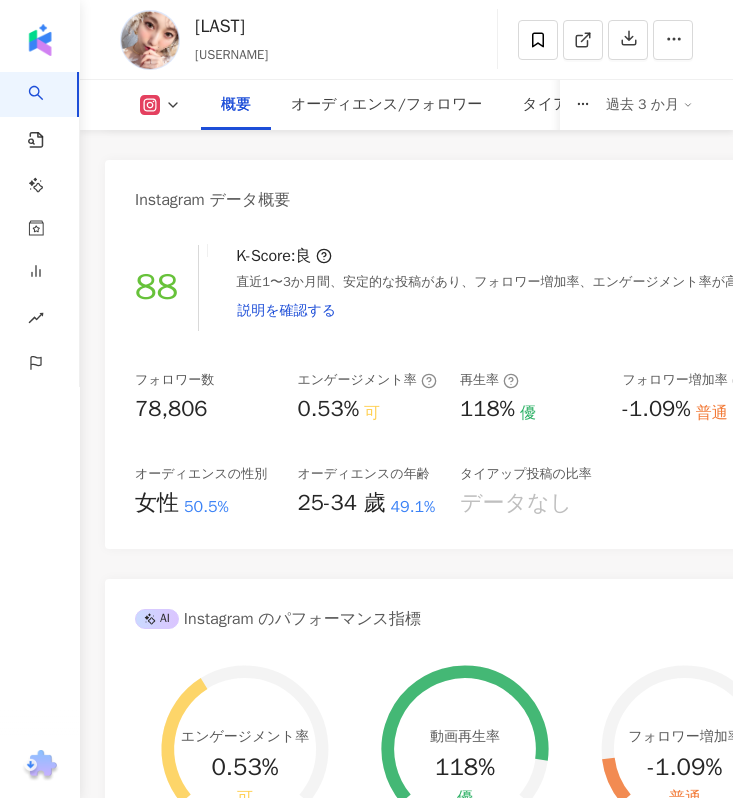 click on "0.53%" at bounding box center (329, 409) 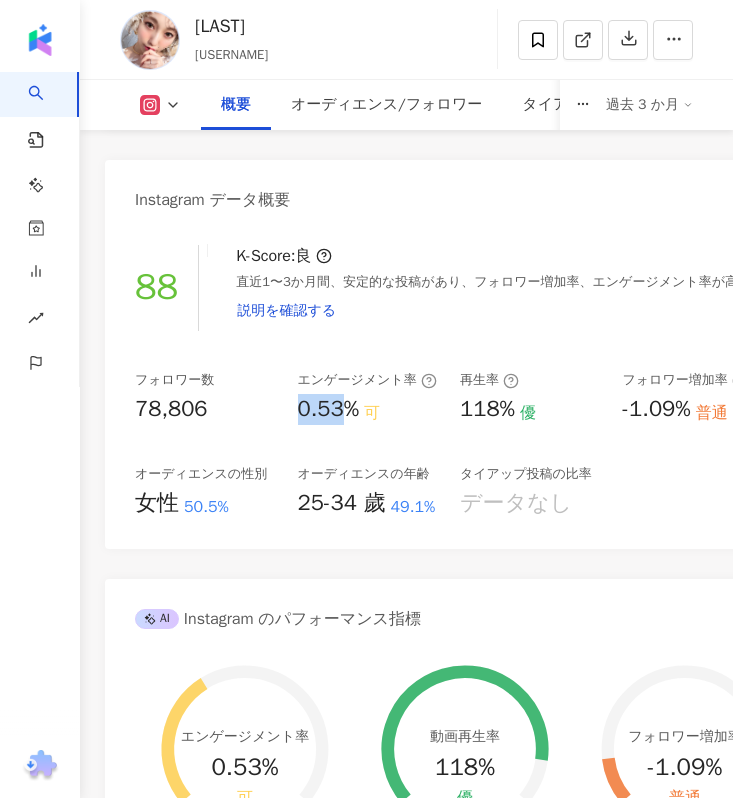 click on "0.53%" at bounding box center (329, 409) 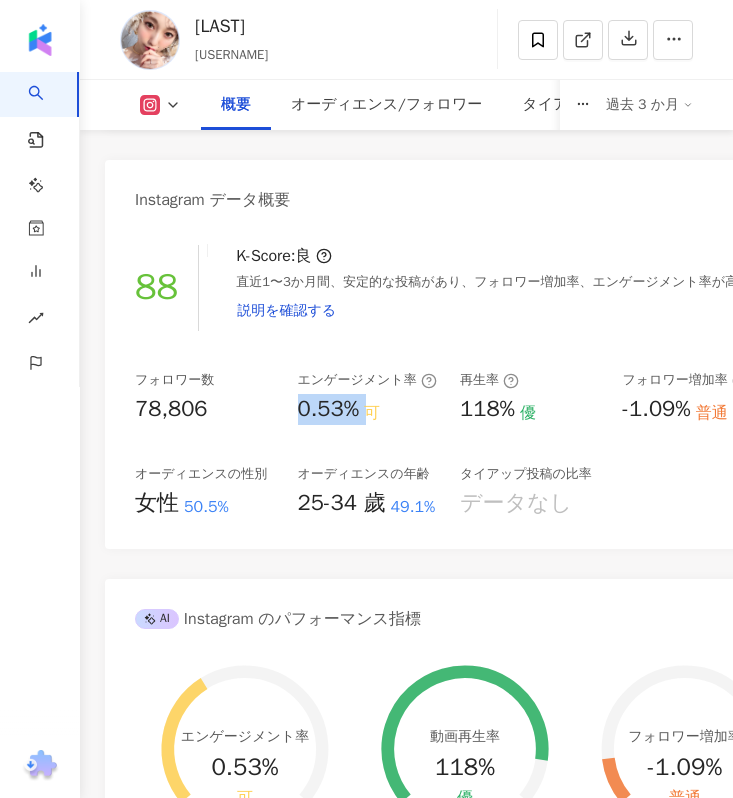 click on "0.53%" at bounding box center (329, 409) 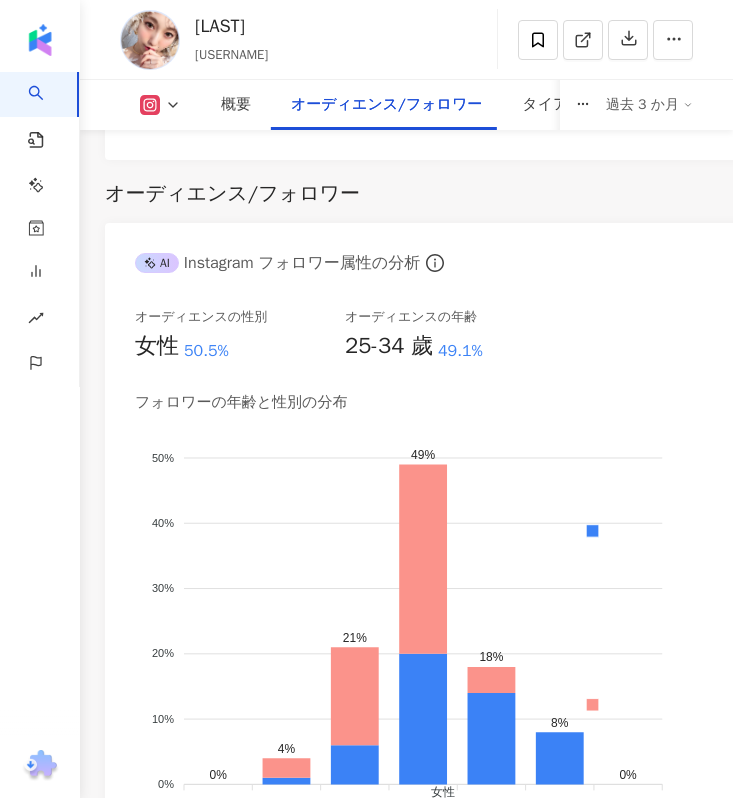 scroll, scrollTop: 2825, scrollLeft: 0, axis: vertical 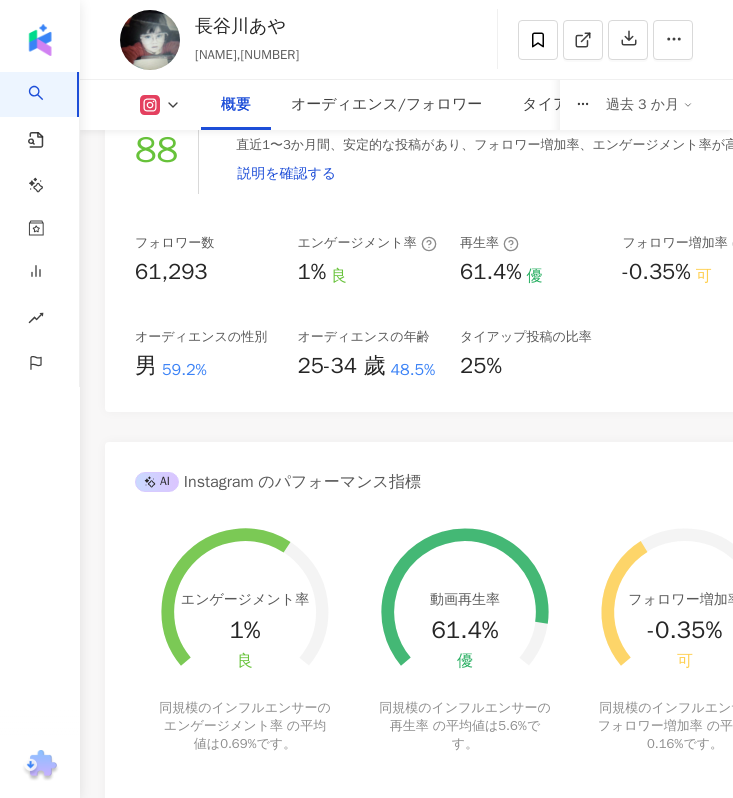 click on "1%" at bounding box center [312, 272] 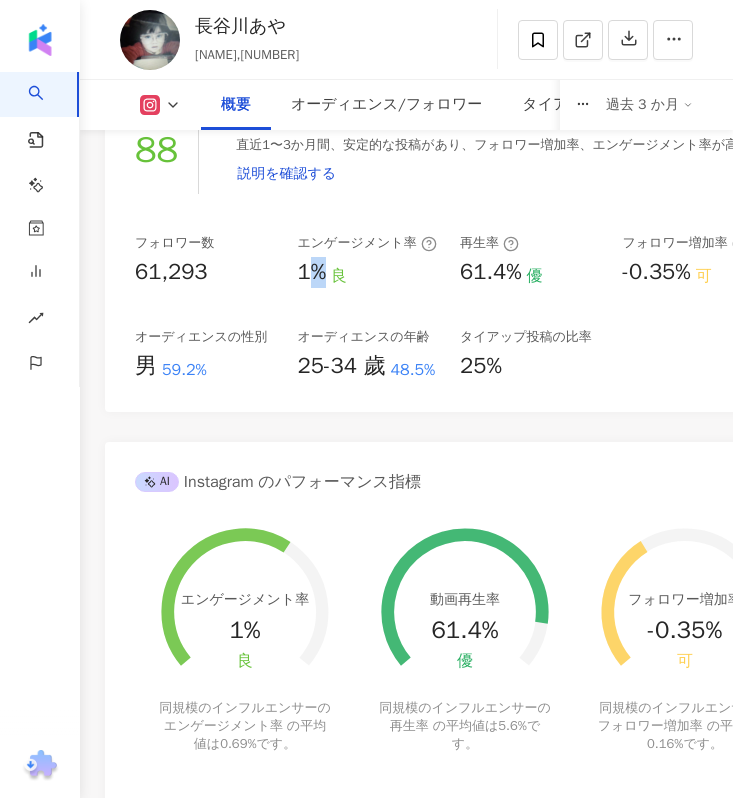 click on "1%" at bounding box center (312, 272) 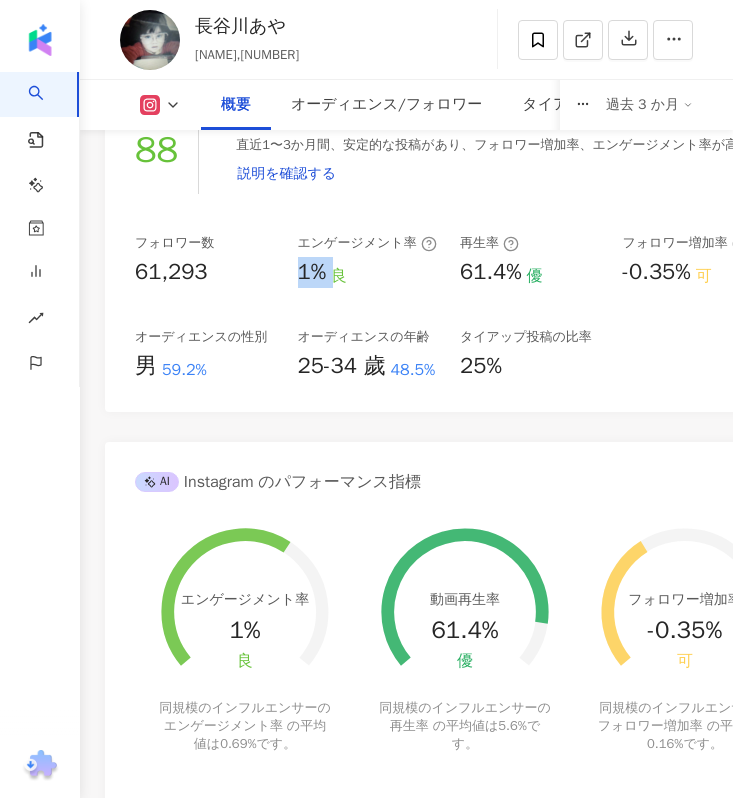 click on "1%" at bounding box center (312, 272) 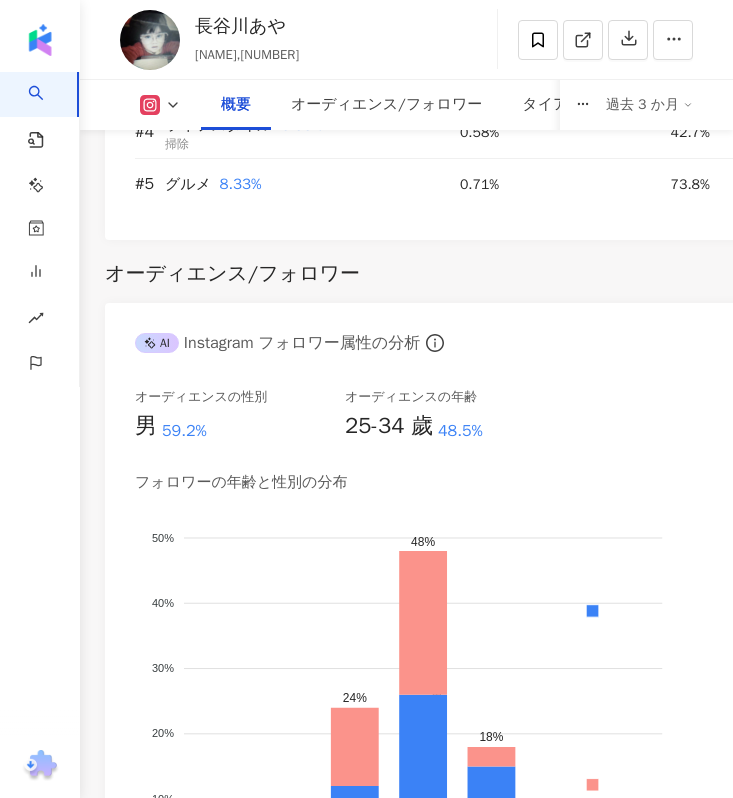 scroll, scrollTop: 2778, scrollLeft: 0, axis: vertical 